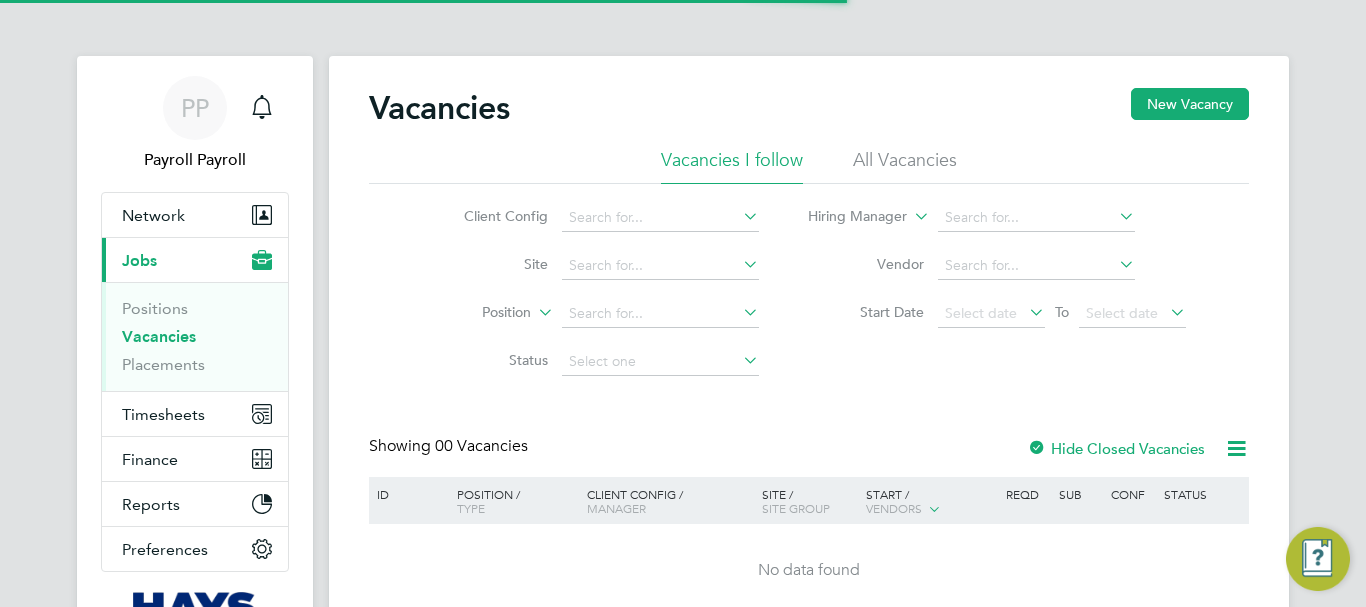 scroll, scrollTop: 0, scrollLeft: 0, axis: both 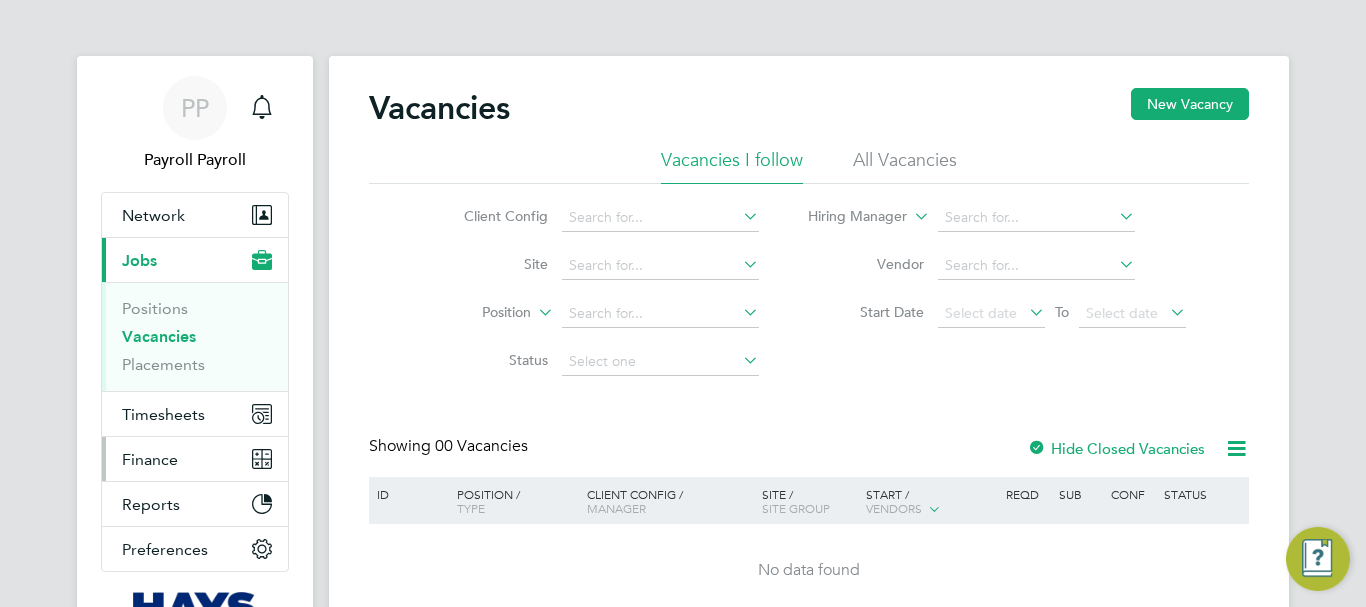 click on "Finance" at bounding box center [150, 459] 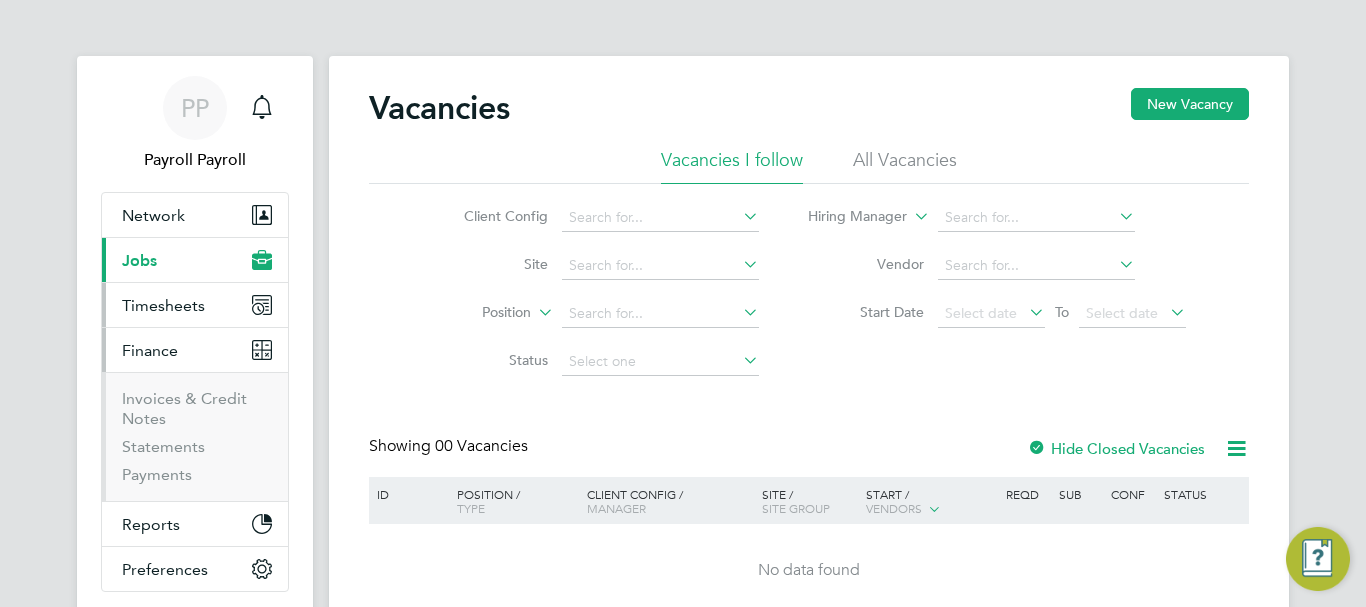 click on "Timesheets" at bounding box center (163, 305) 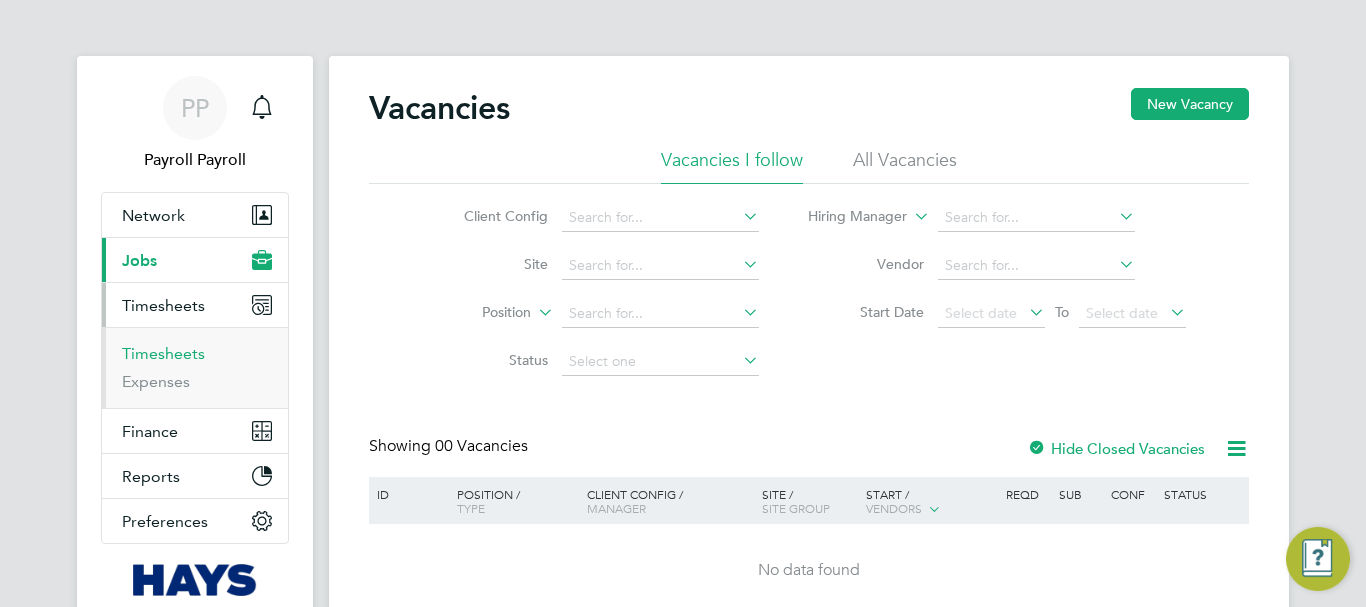 click on "Timesheets" at bounding box center (163, 353) 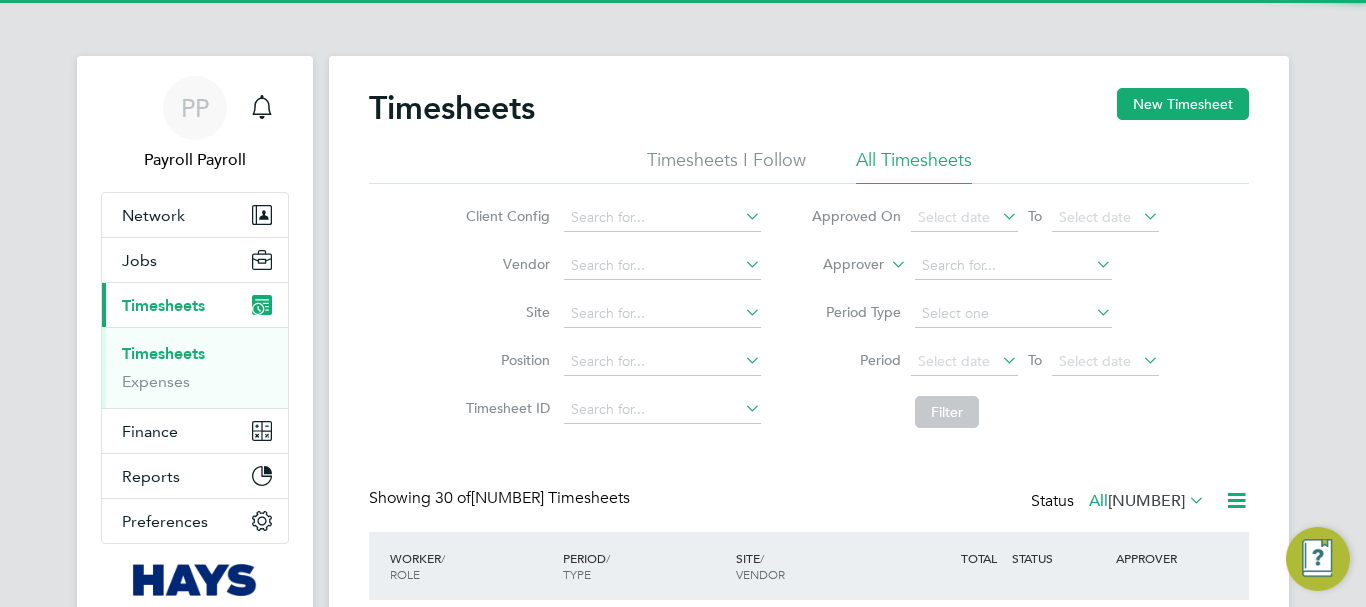 scroll, scrollTop: 10, scrollLeft: 10, axis: both 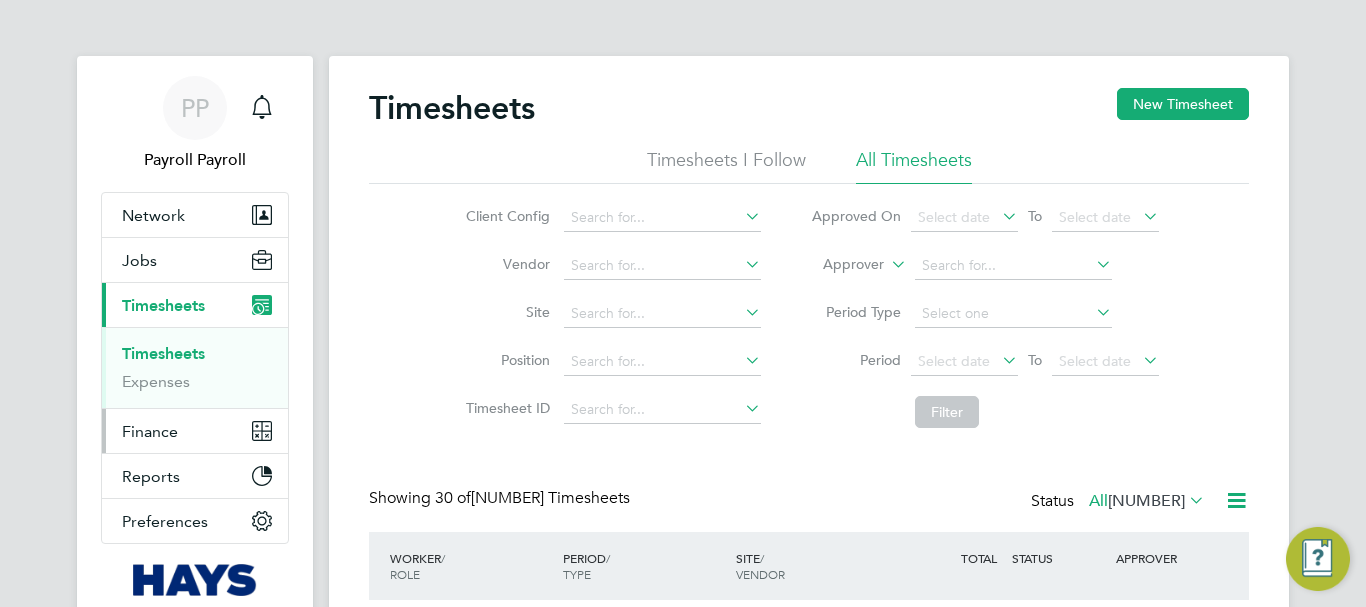 click on "Finance" at bounding box center (195, 431) 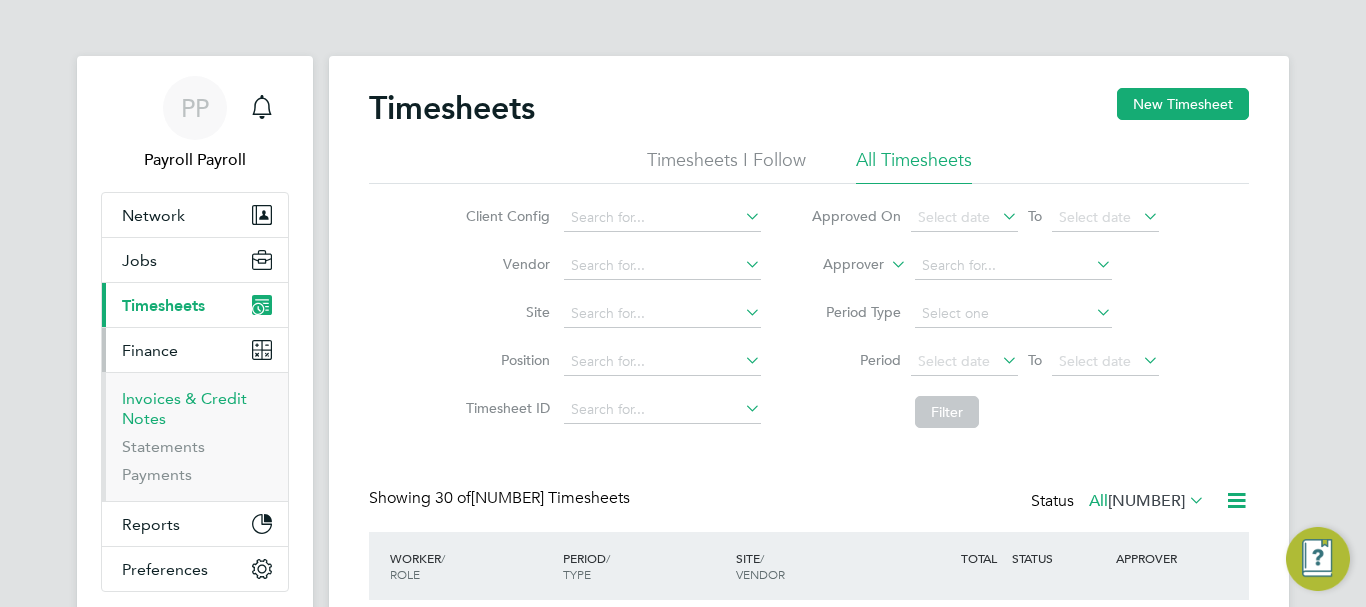 click on "Invoices & Credit Notes" at bounding box center [184, 408] 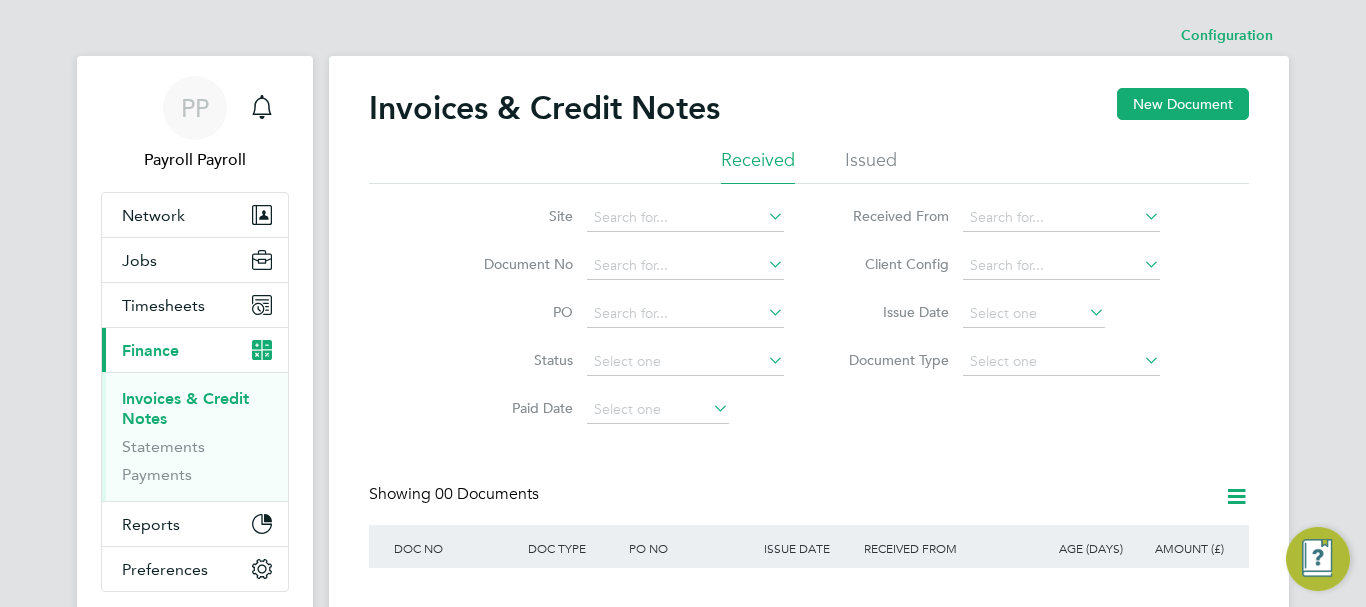 click on "Issued" 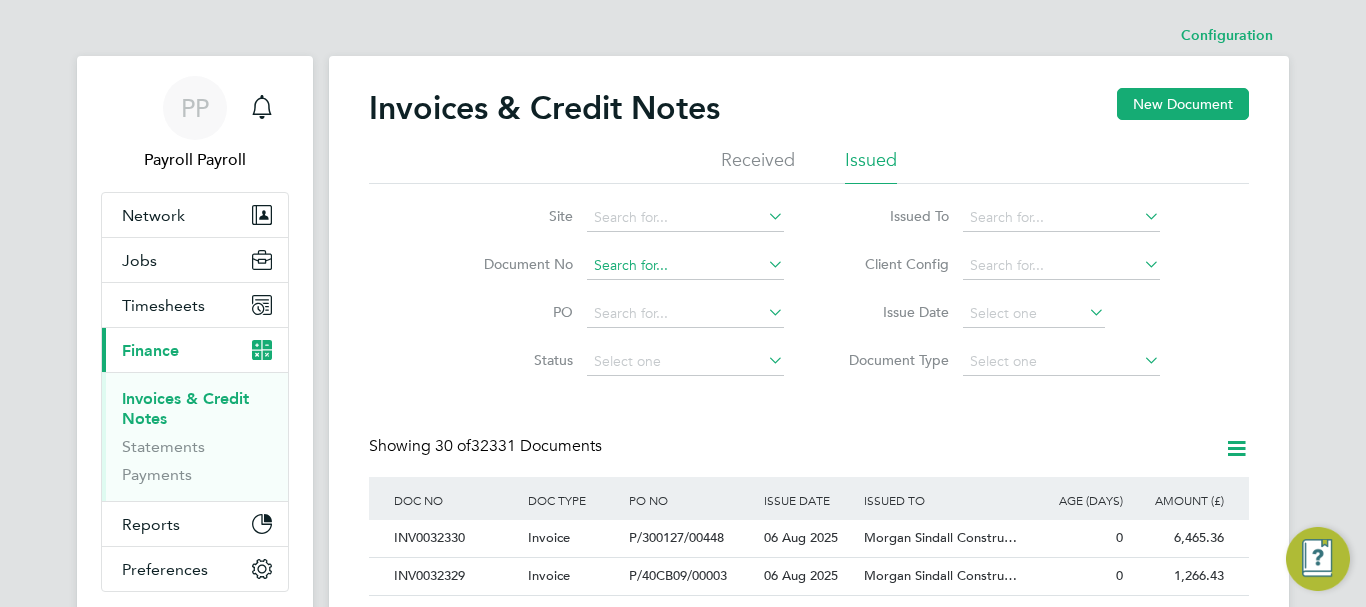 click 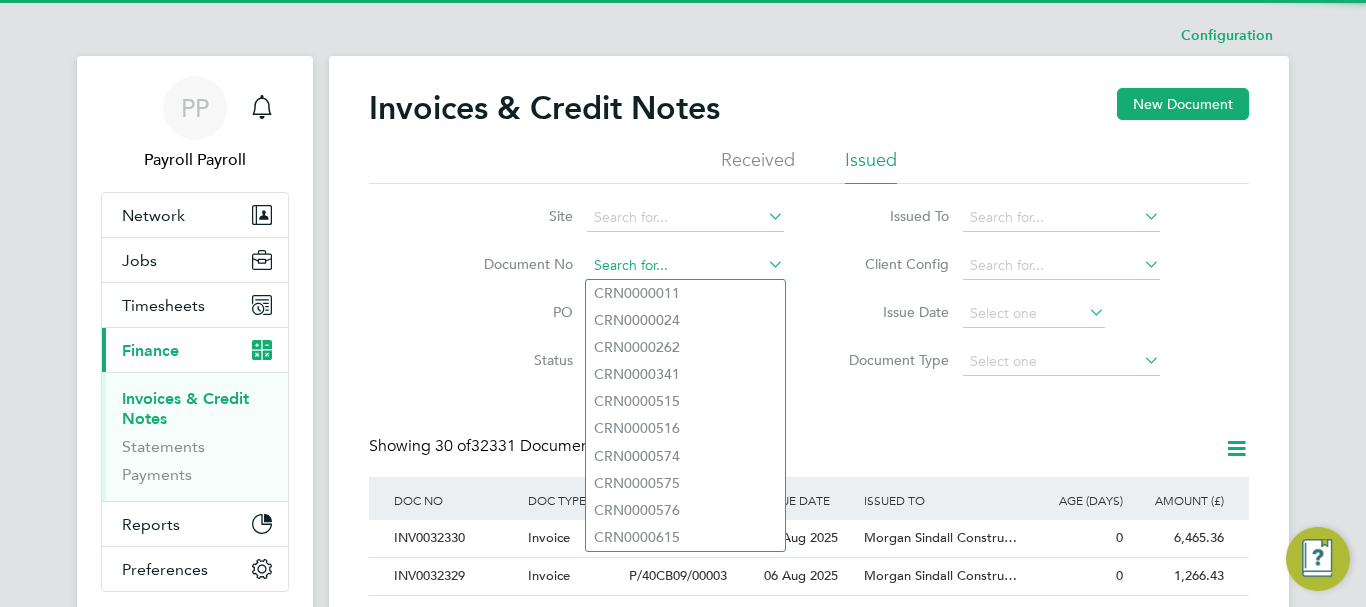 paste on "CRN0032158" 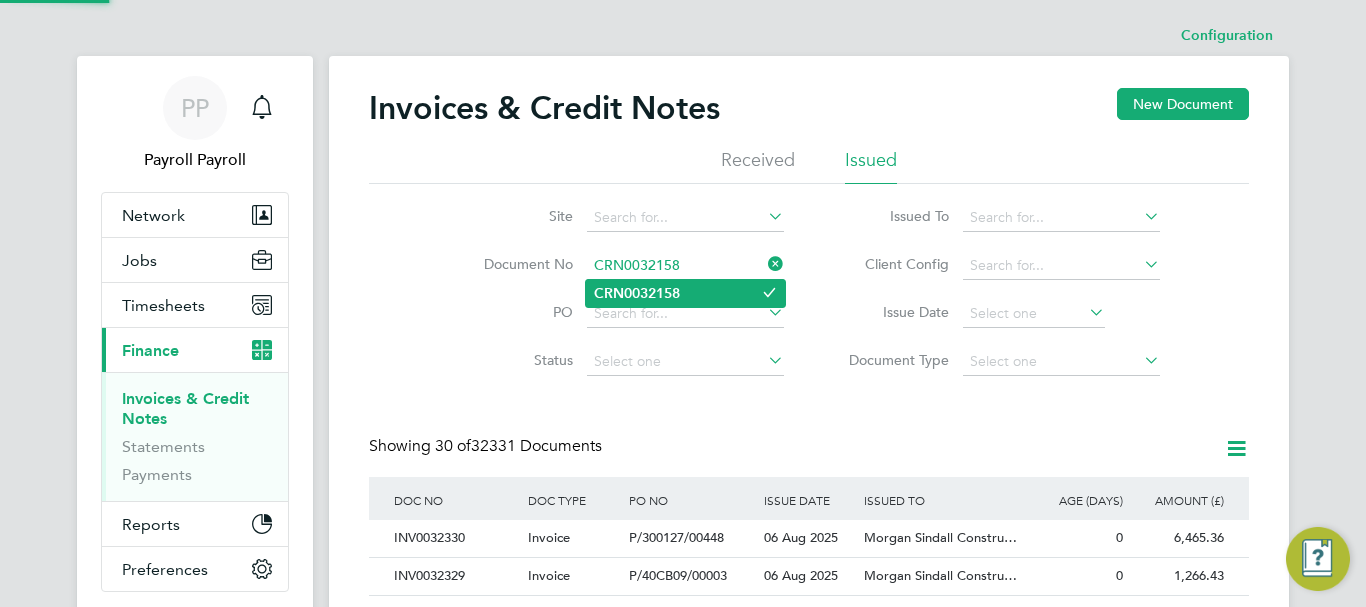 type on "CRN0032158" 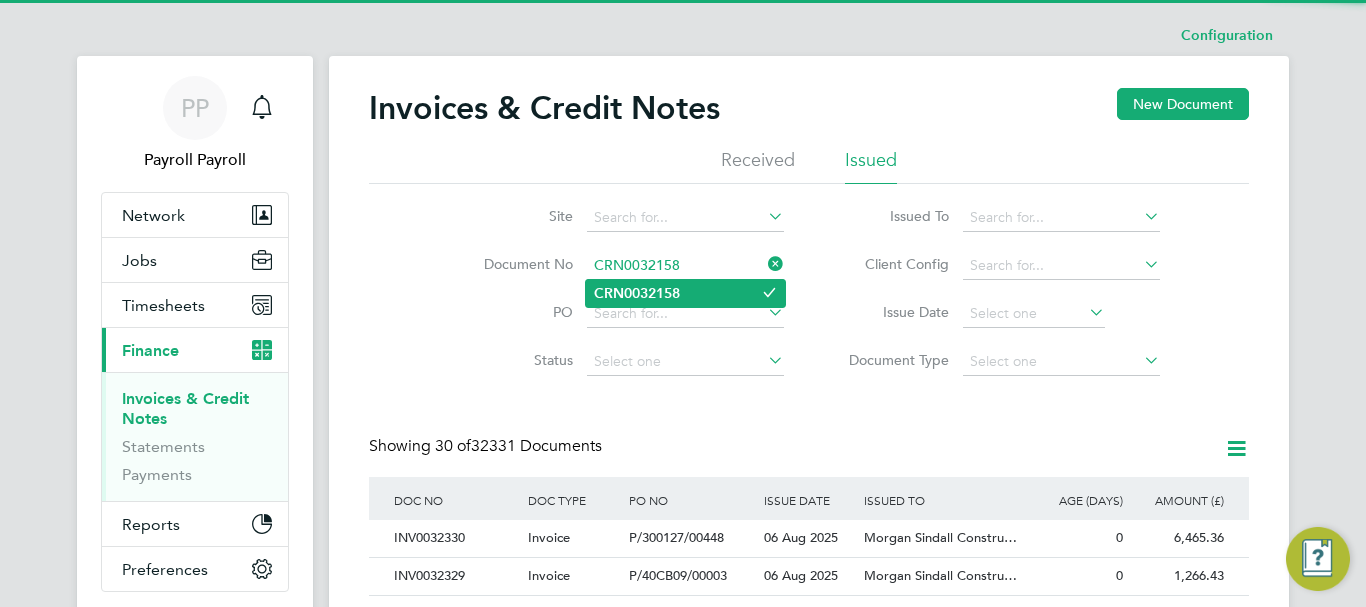 click on "CRN0032158" 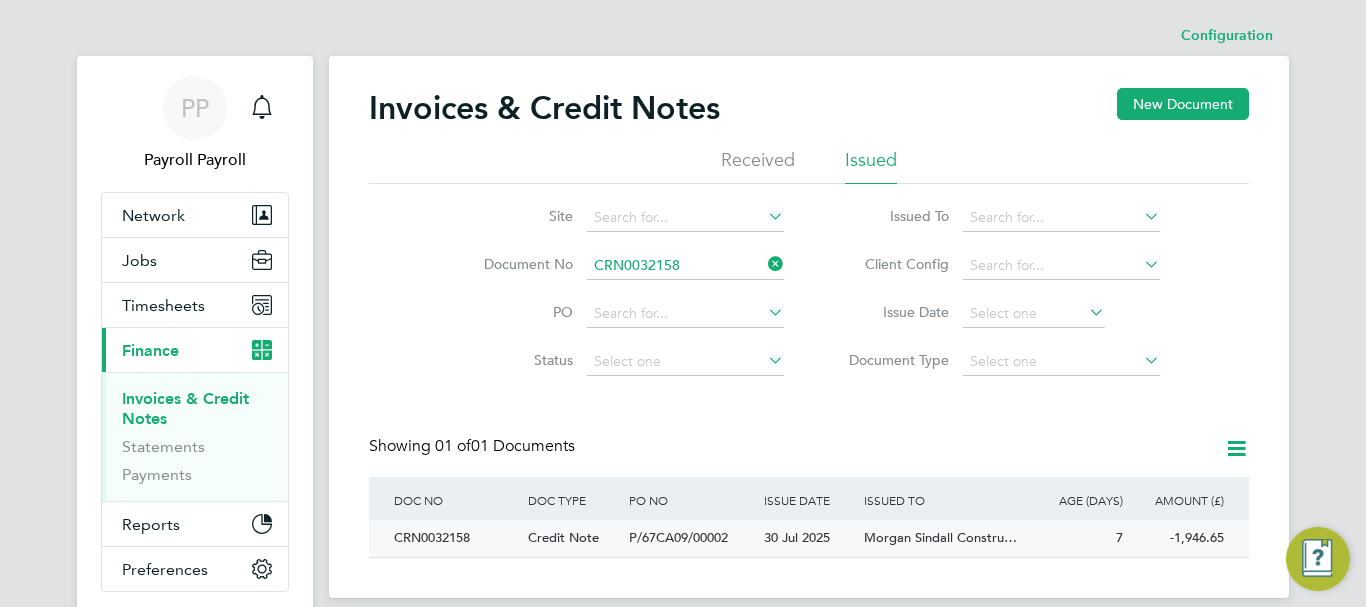 click on "CRN0032158" 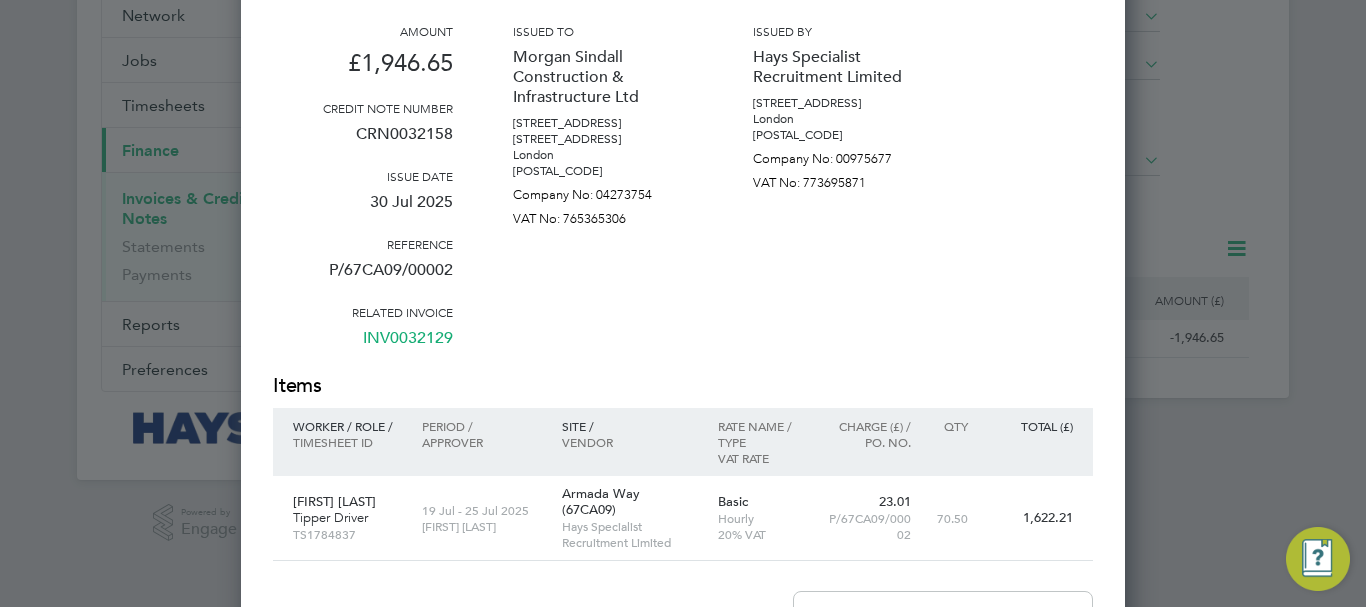 type 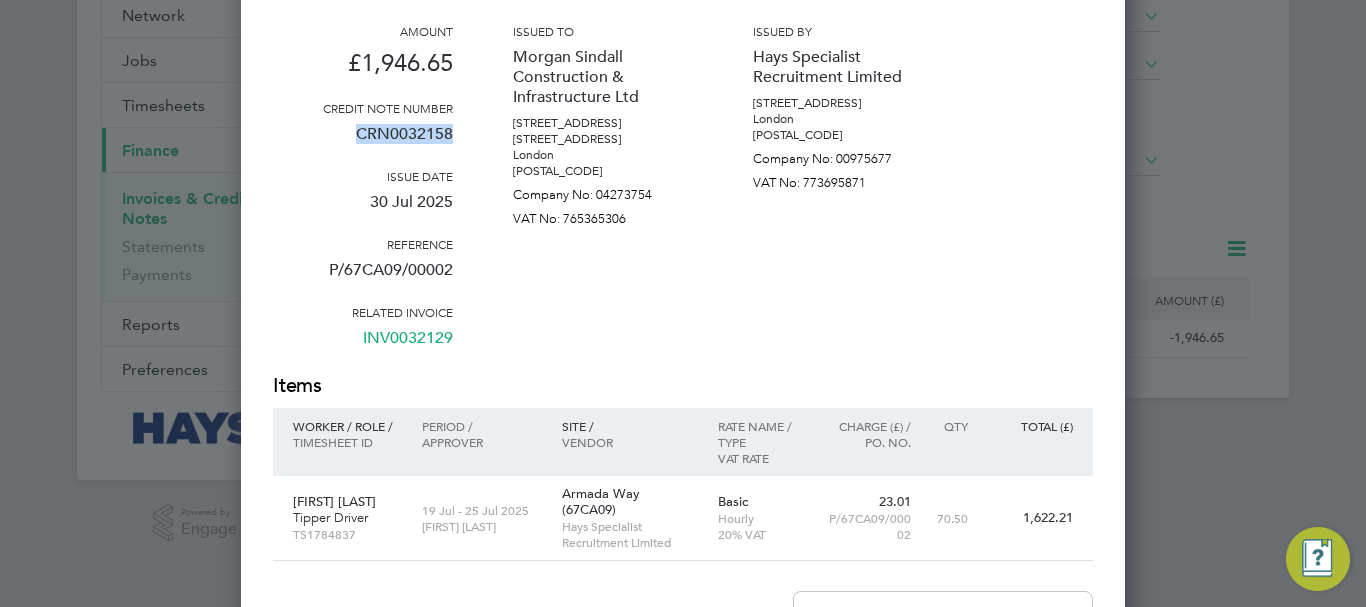 drag, startPoint x: 358, startPoint y: 134, endPoint x: 459, endPoint y: 135, distance: 101.00495 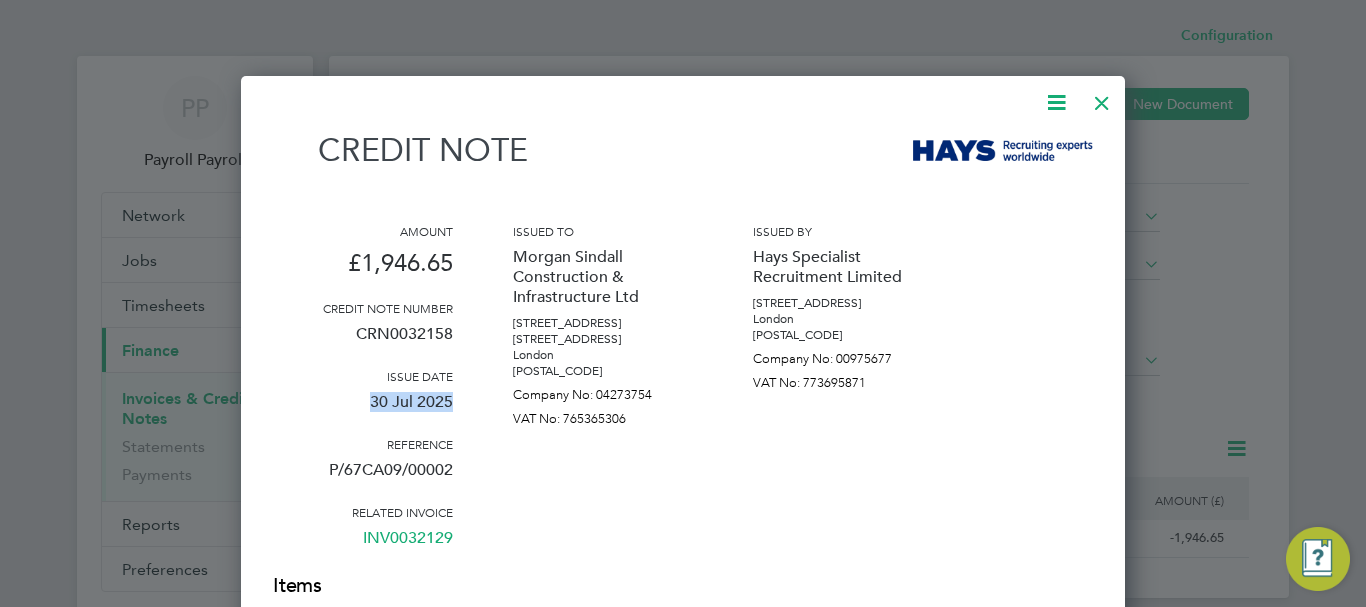 drag, startPoint x: 372, startPoint y: 399, endPoint x: 457, endPoint y: 398, distance: 85.00588 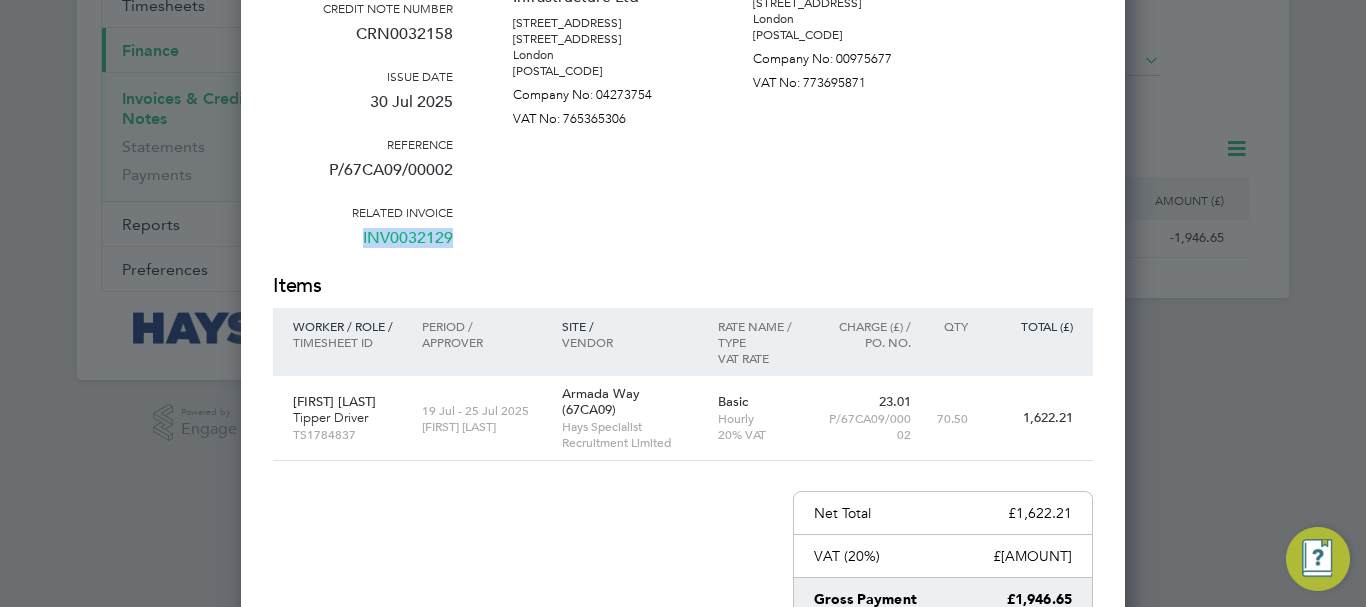 drag, startPoint x: 362, startPoint y: 236, endPoint x: 456, endPoint y: 239, distance: 94.04786 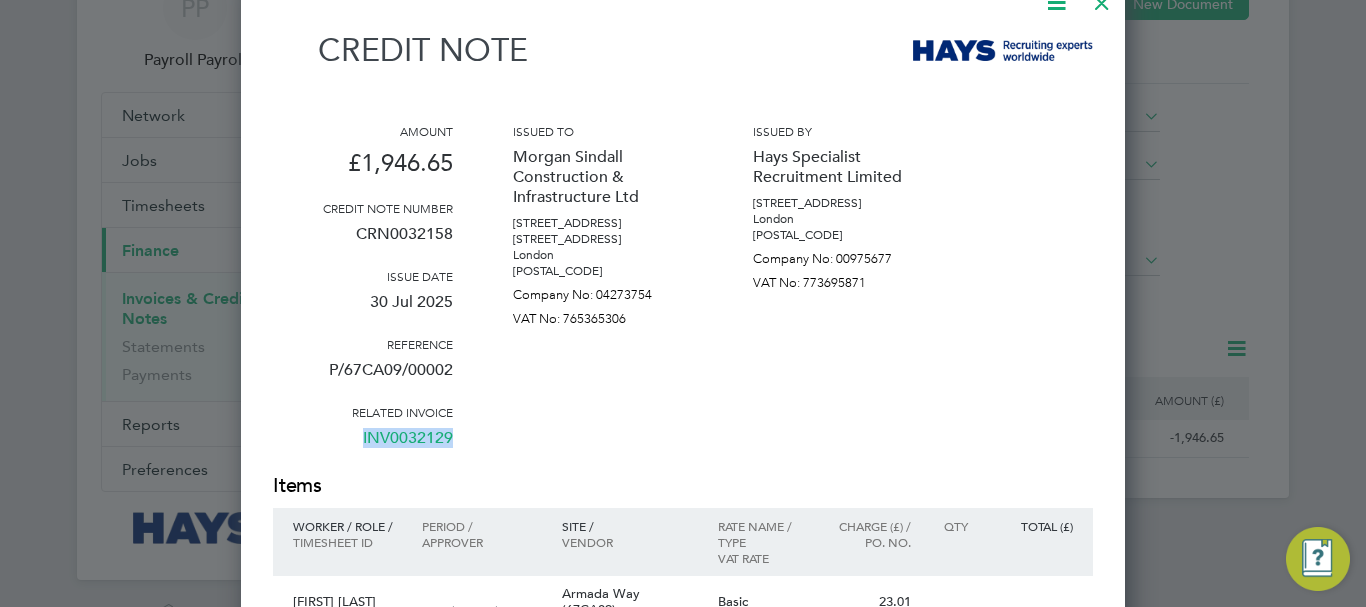 scroll, scrollTop: 0, scrollLeft: 0, axis: both 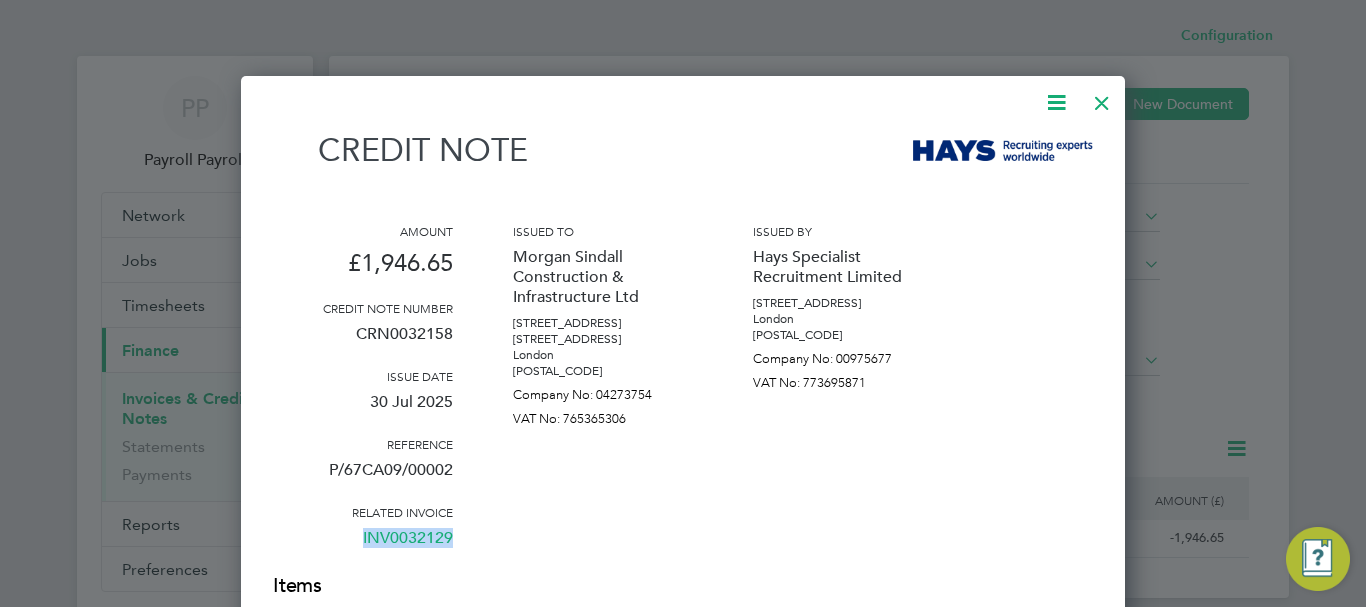 click at bounding box center (1102, 98) 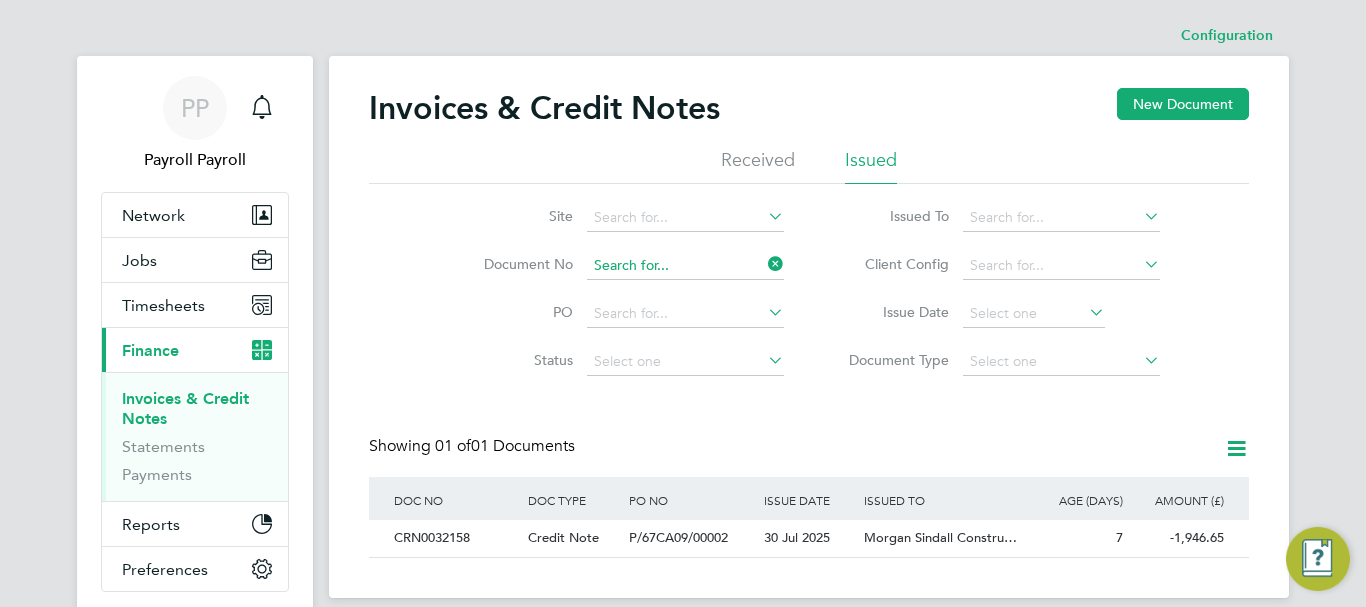 click 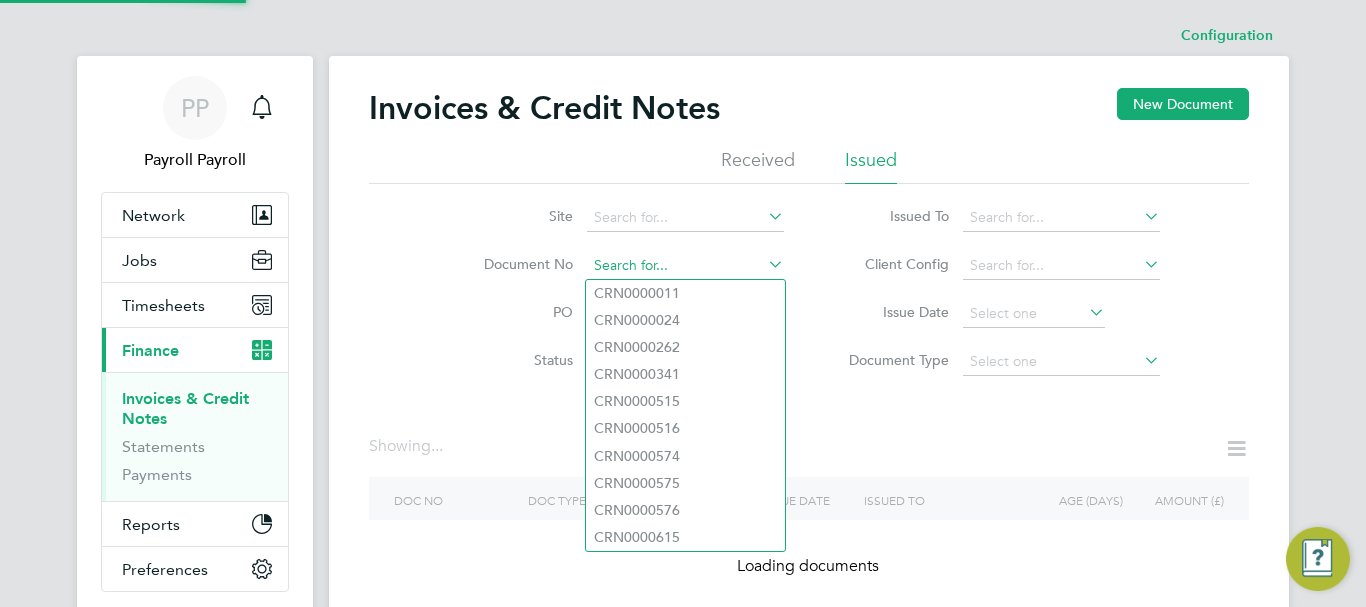 paste on "INV0032129" 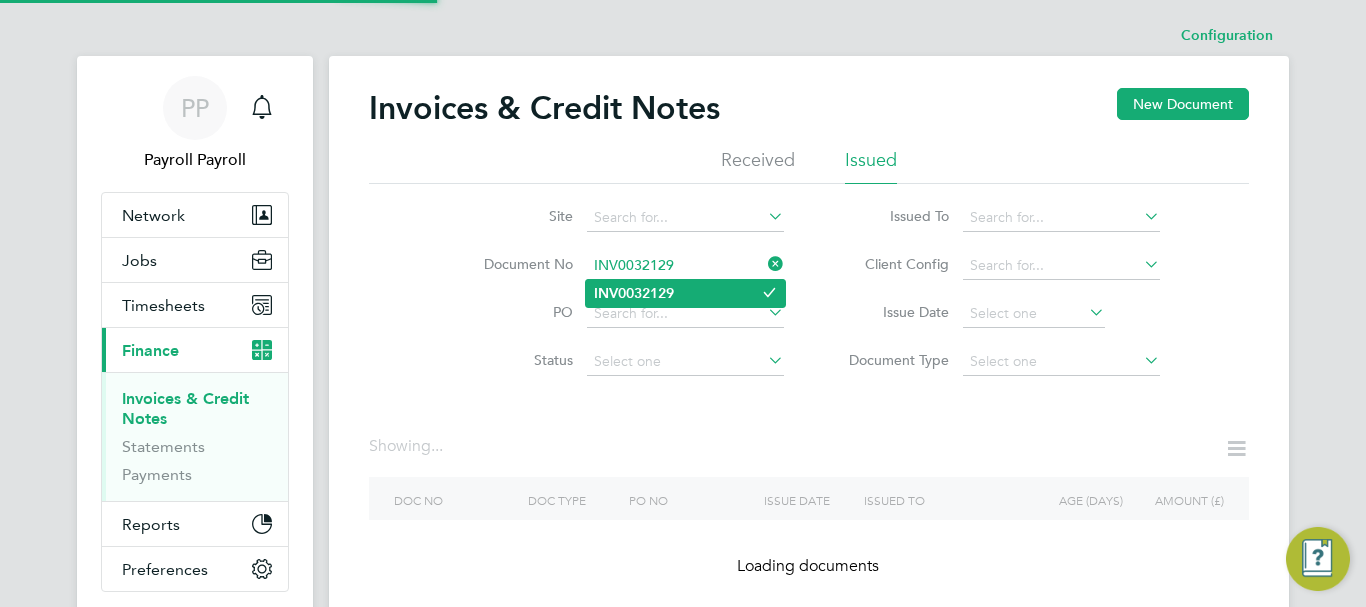type on "INV0032129" 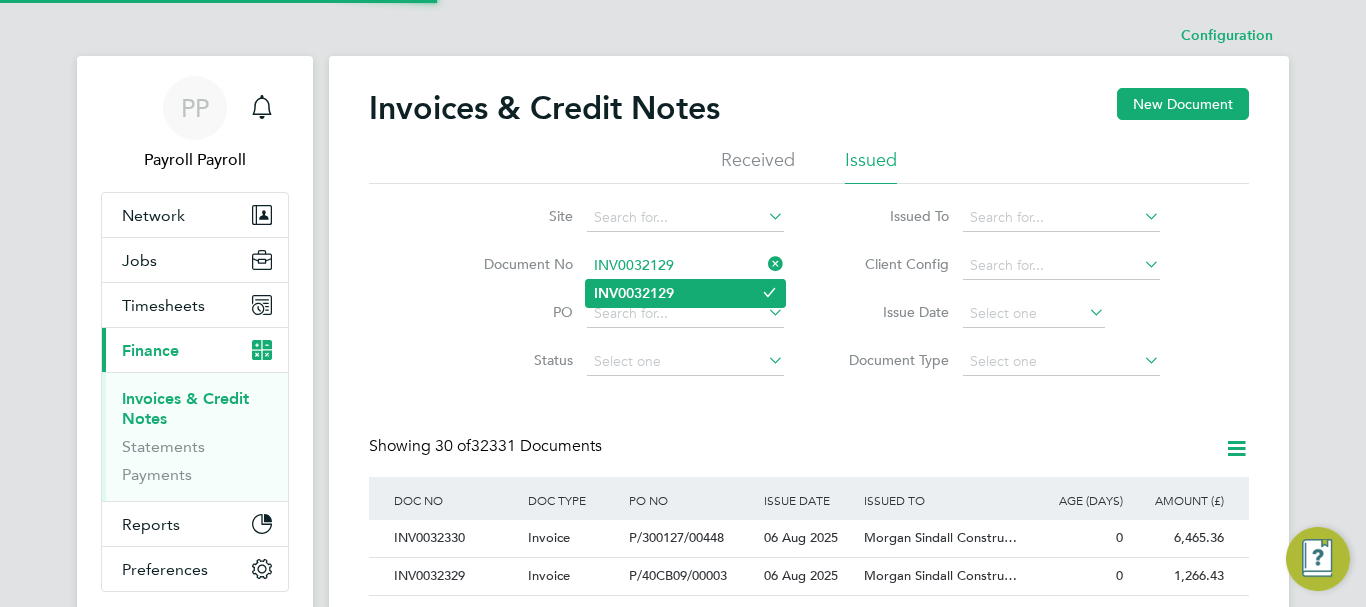 click on "INV0032129" 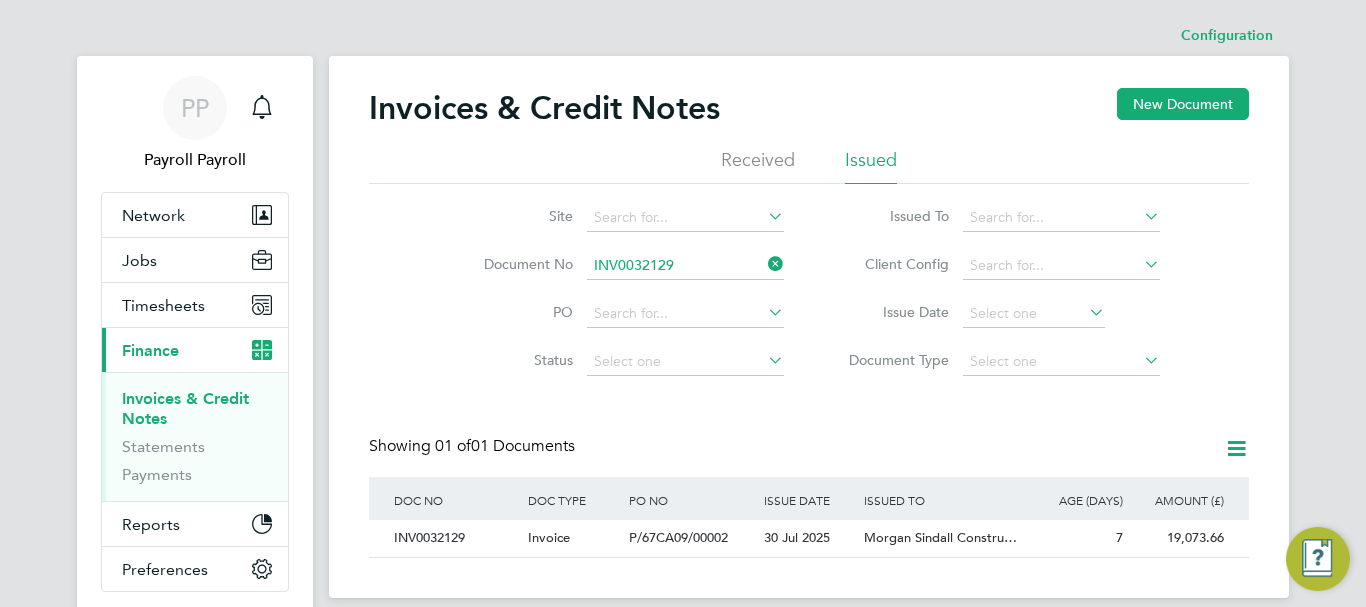 scroll, scrollTop: 10, scrollLeft: 10, axis: both 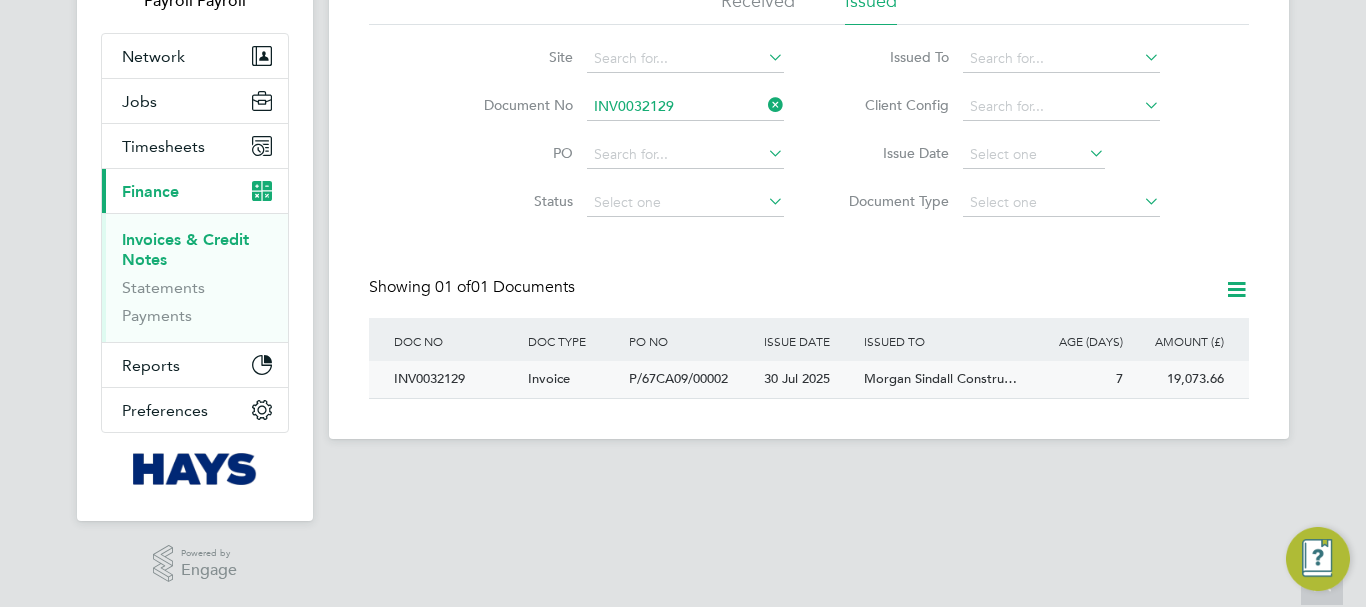 click on "INV0032129" 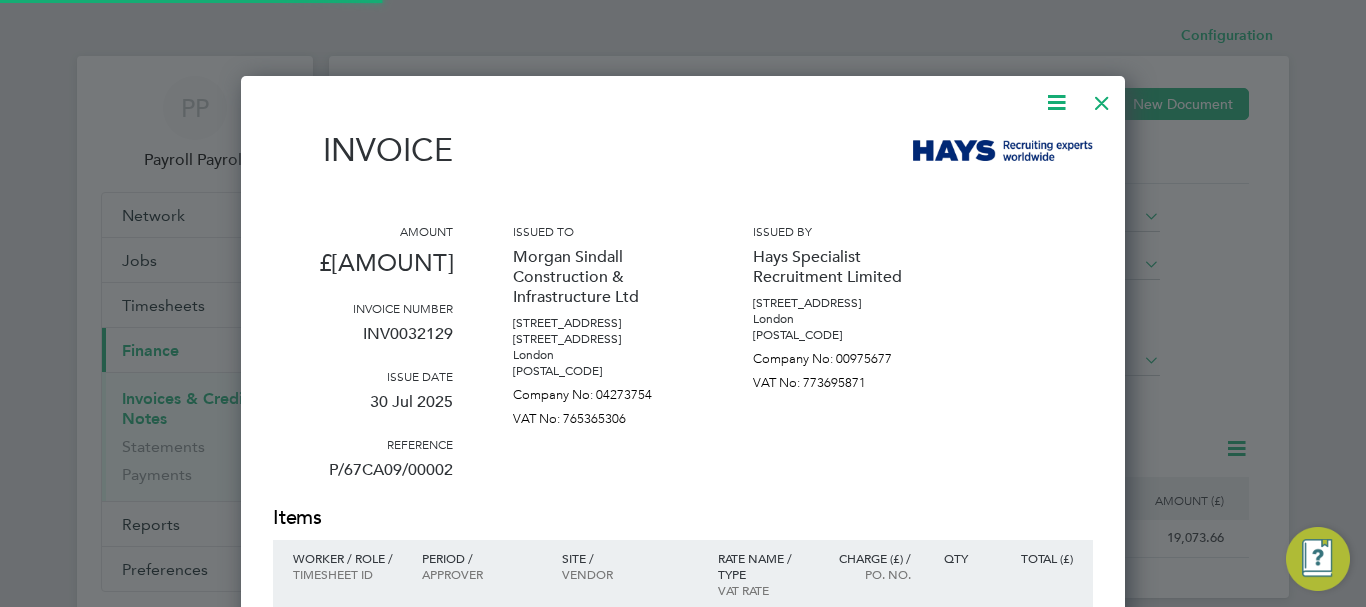 scroll, scrollTop: 100, scrollLeft: 0, axis: vertical 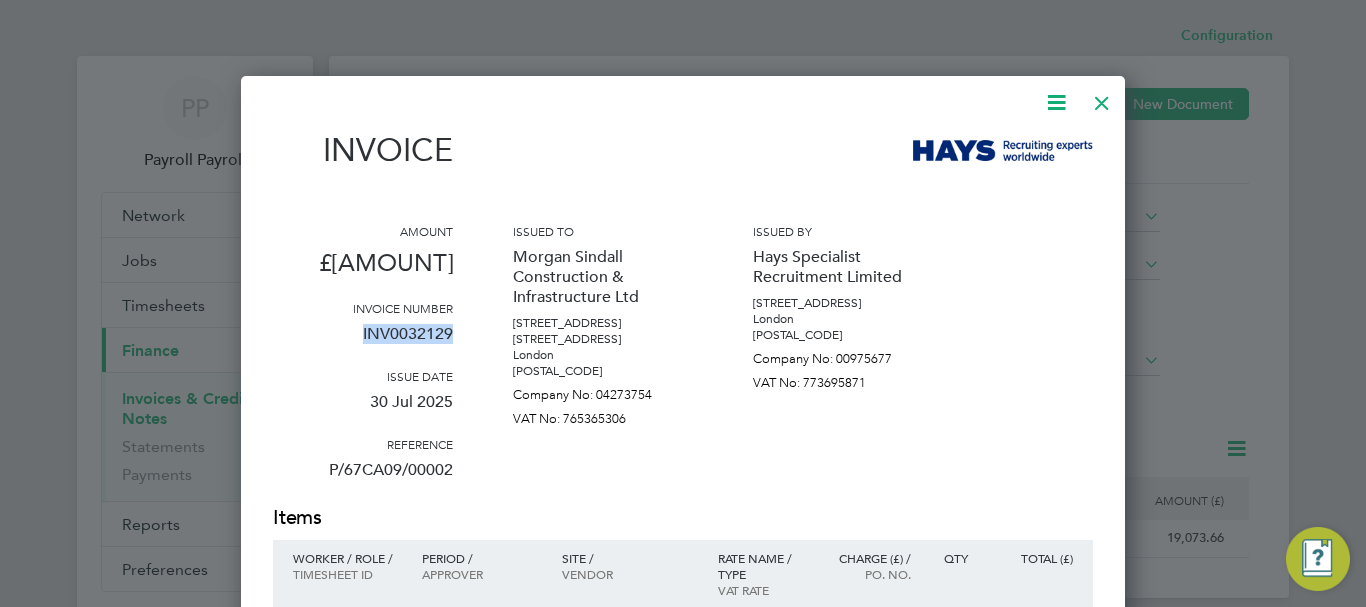drag, startPoint x: 359, startPoint y: 332, endPoint x: 457, endPoint y: 332, distance: 98 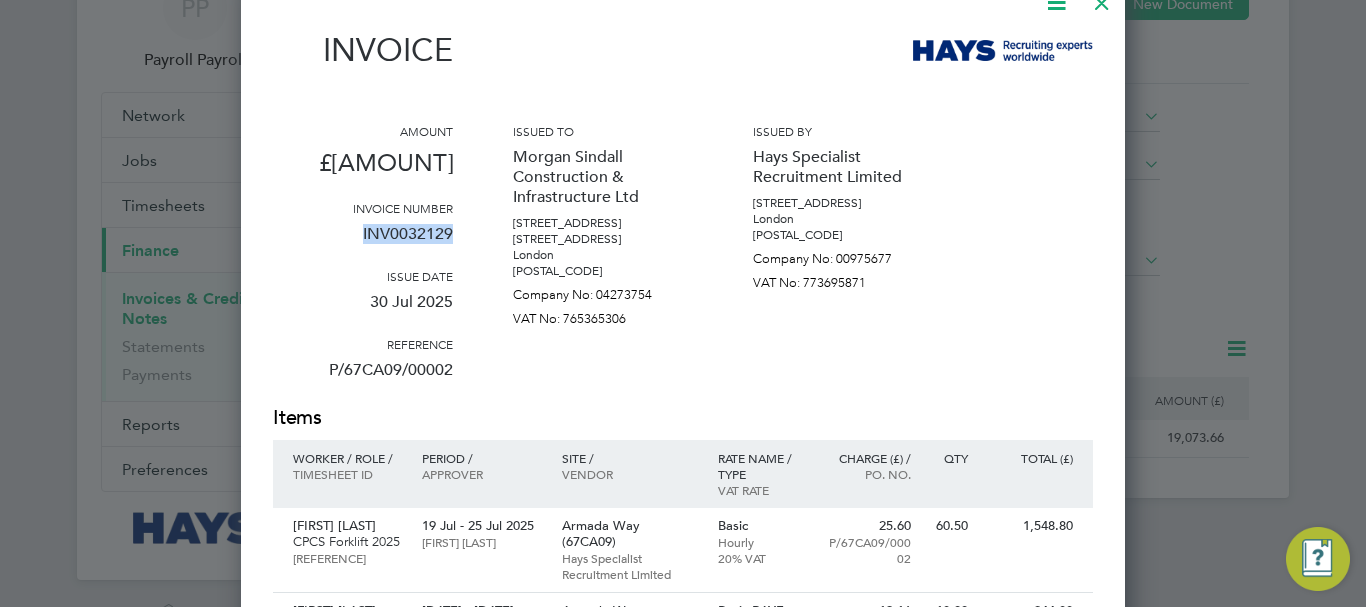 scroll, scrollTop: 0, scrollLeft: 0, axis: both 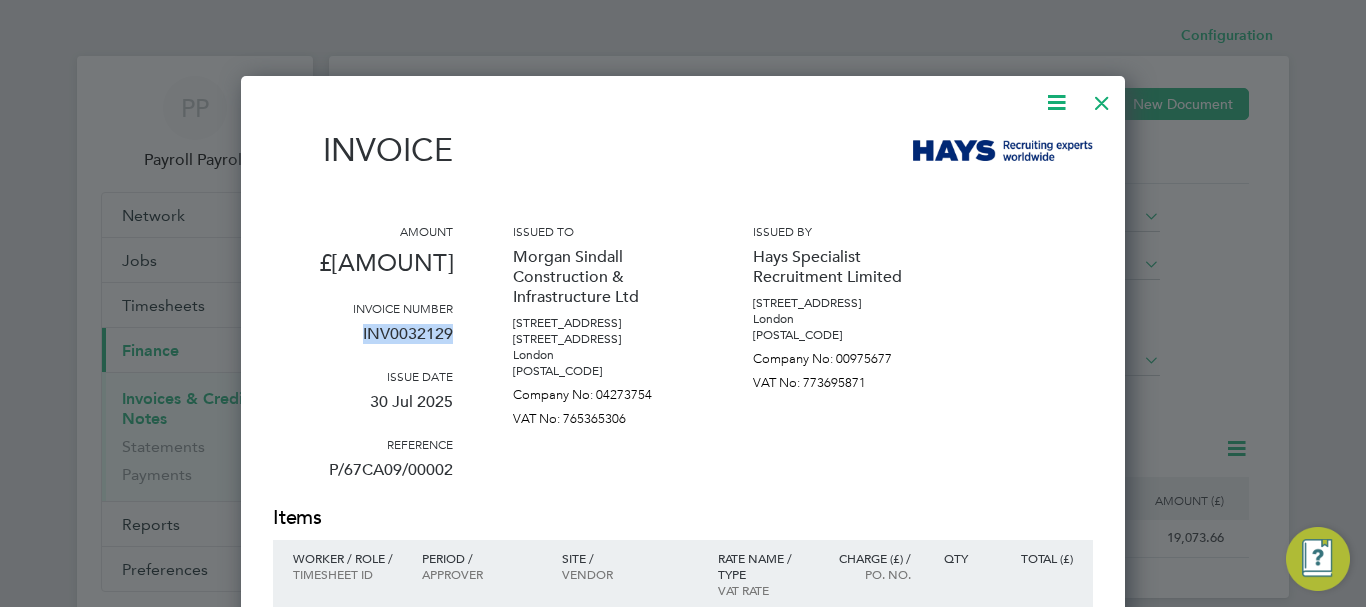 click at bounding box center (1056, 102) 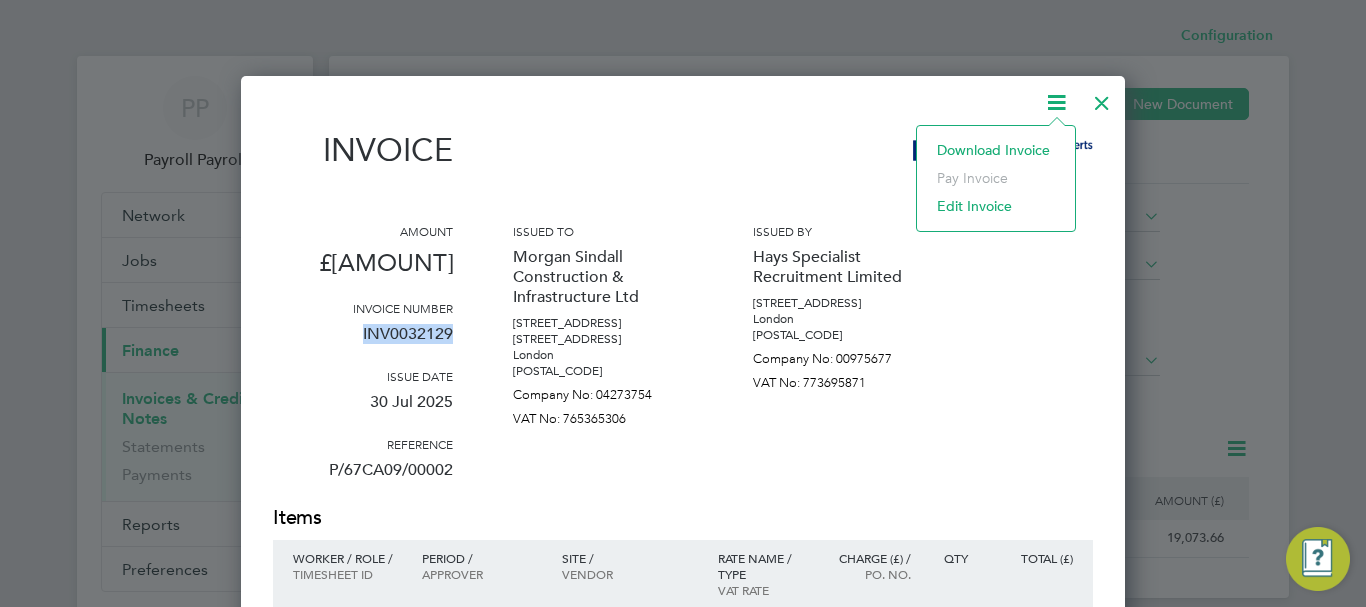 click on "Download Invoice" 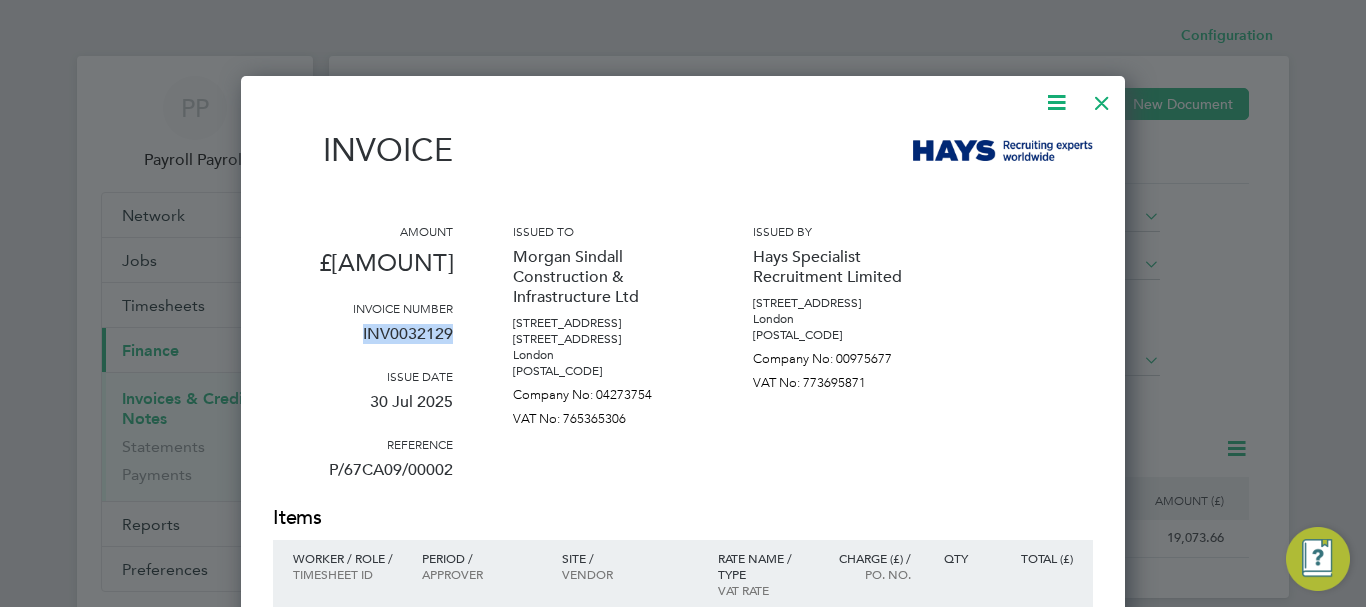 click at bounding box center (1056, 102) 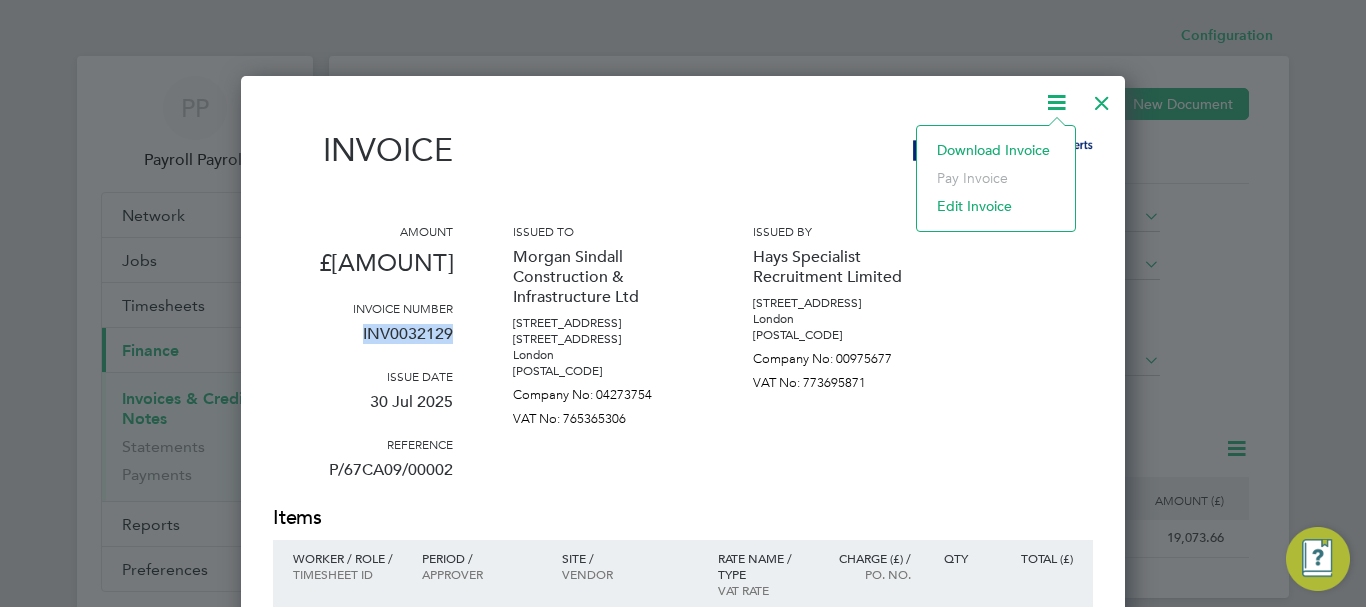 click at bounding box center [1102, 98] 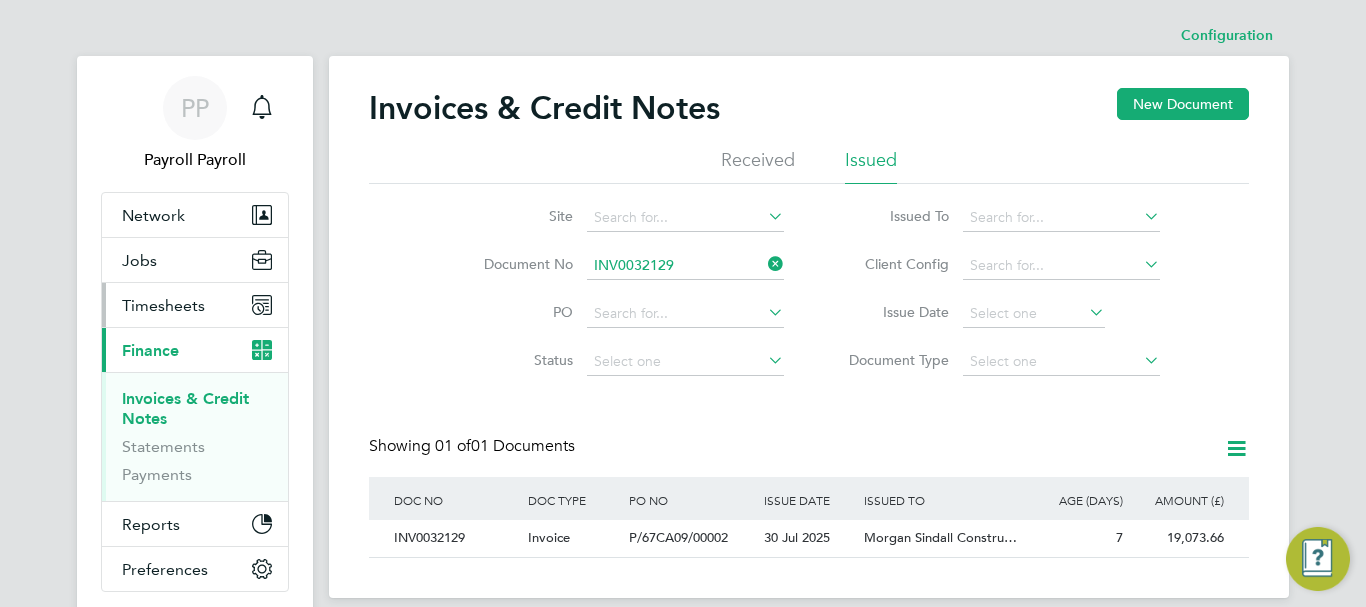 click on "Timesheets" at bounding box center [163, 305] 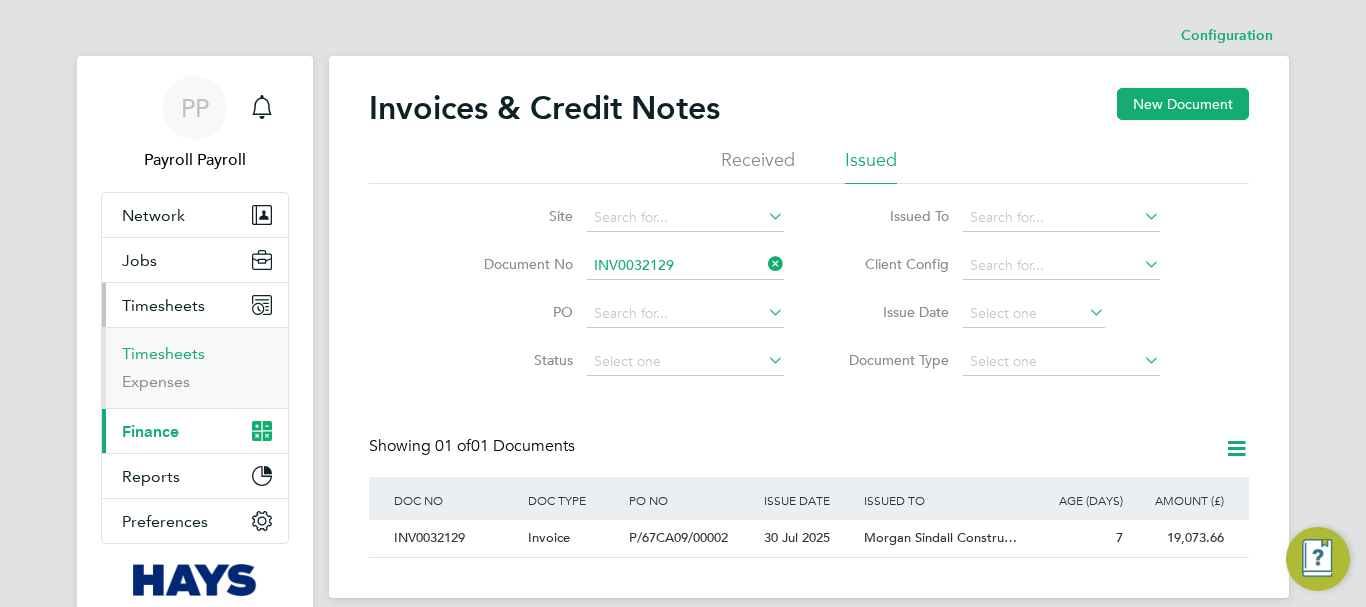 click on "Timesheets" at bounding box center (163, 353) 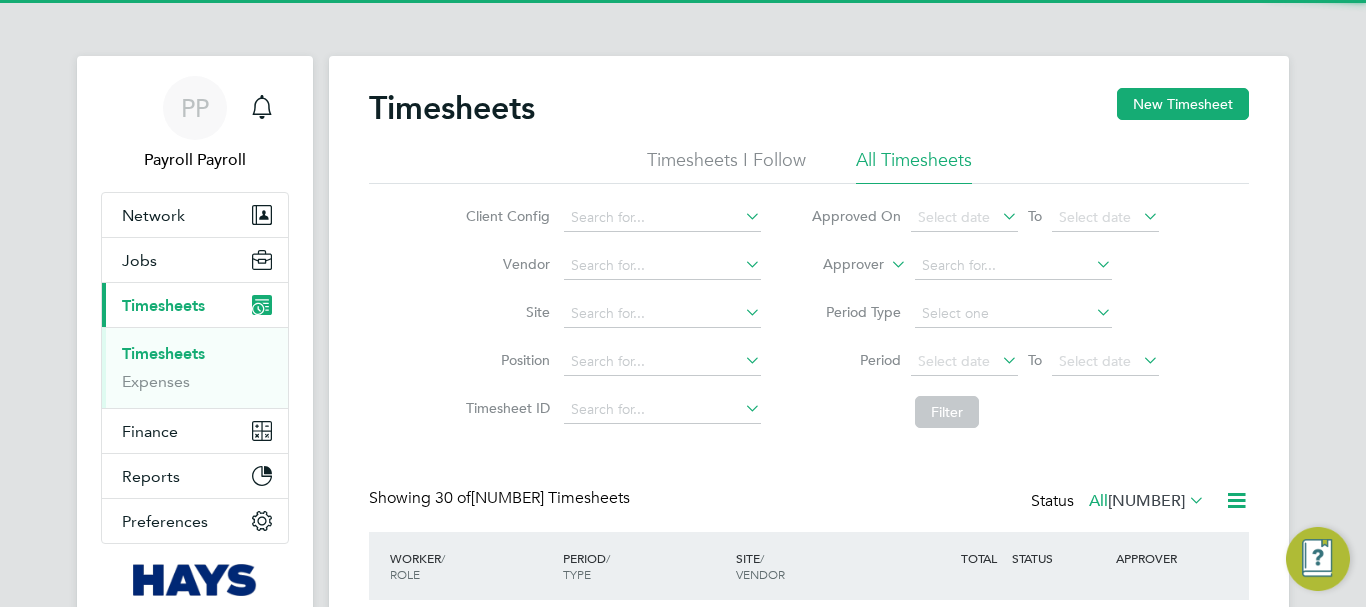 scroll, scrollTop: 10, scrollLeft: 10, axis: both 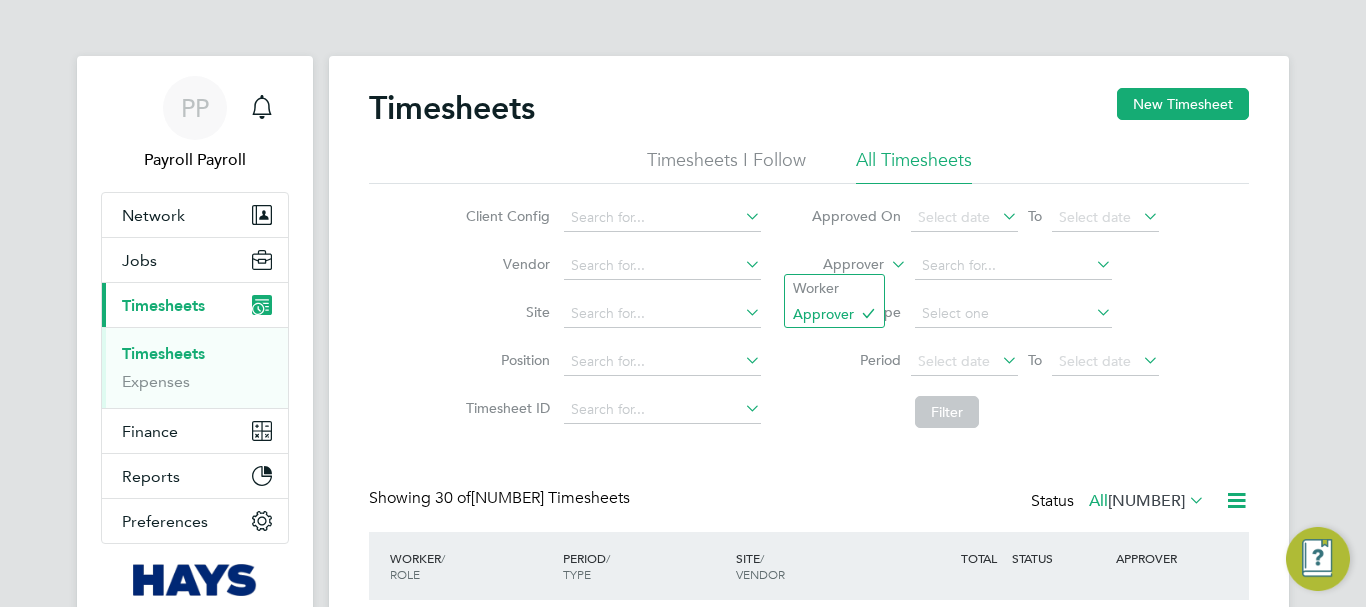 click 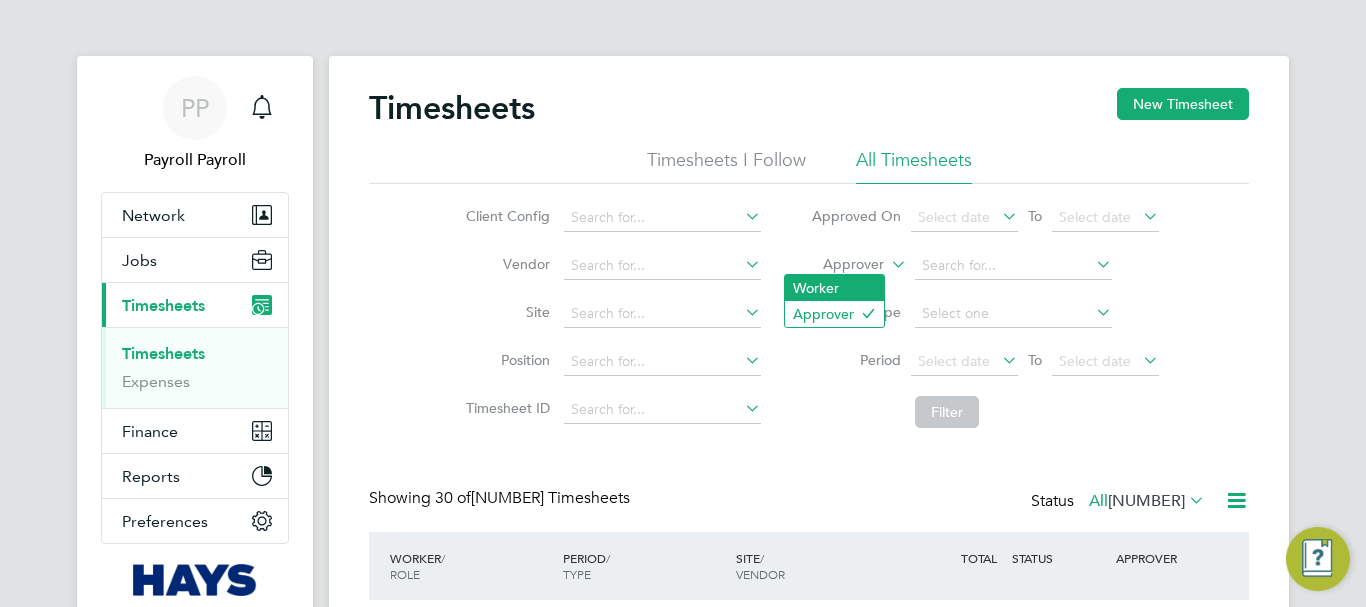 click on "Worker" 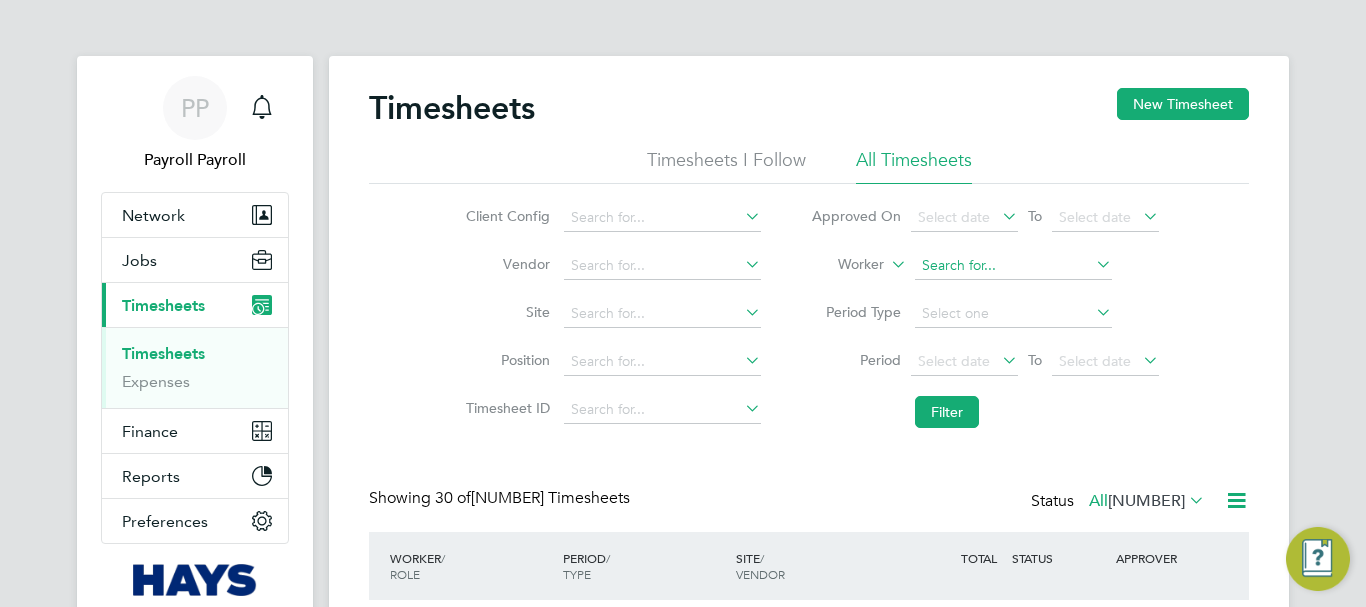 click 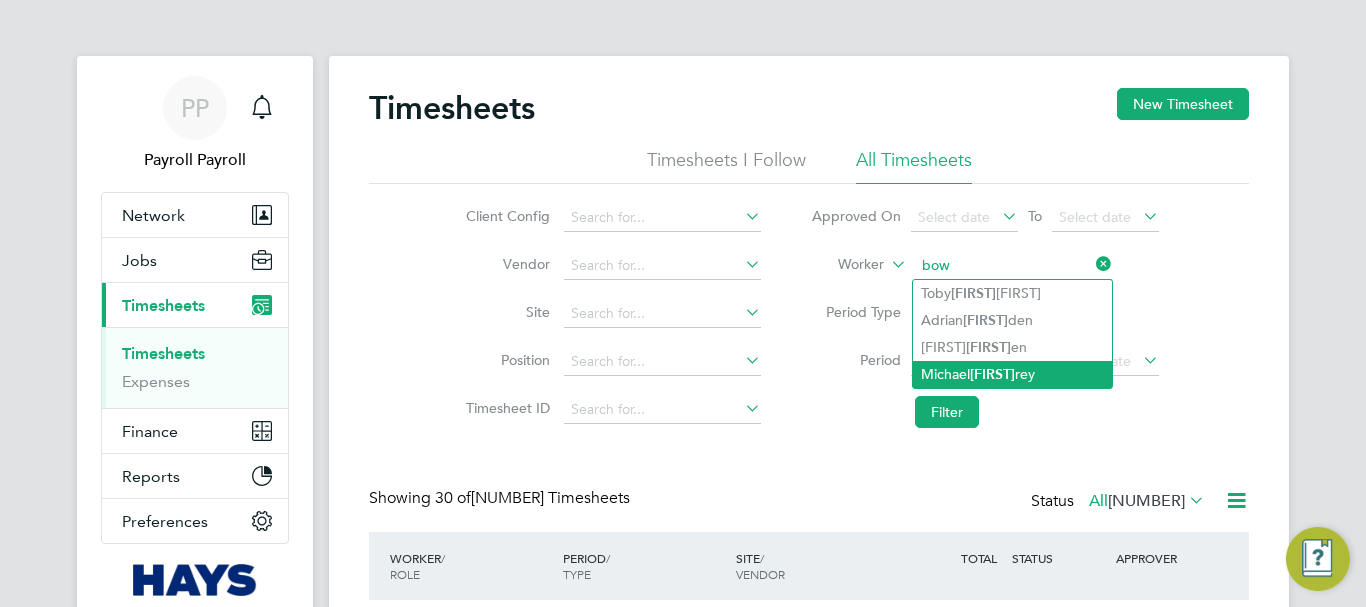 click on "[FIRST]" 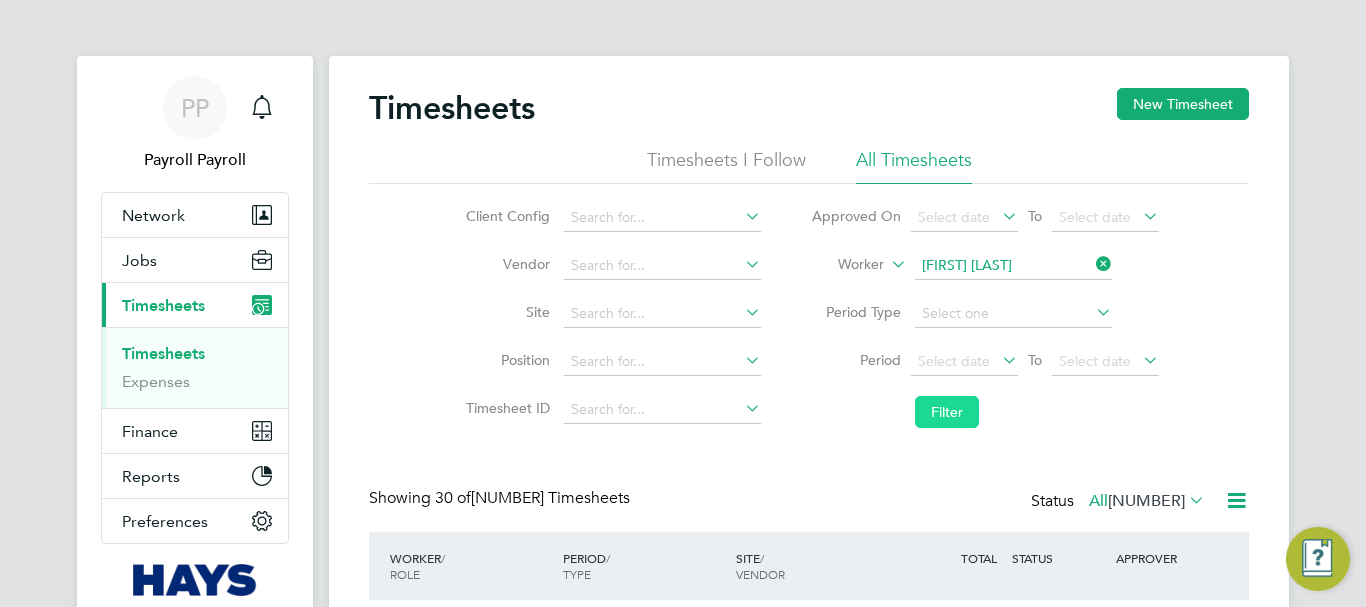 click on "Filter" 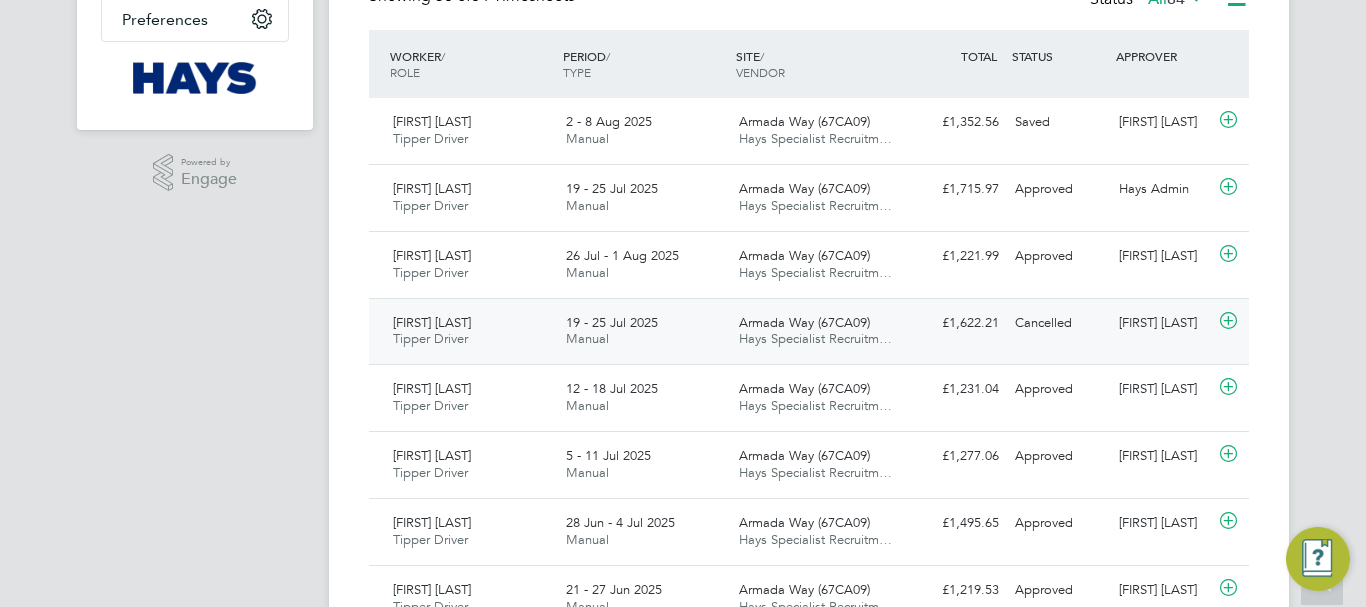 type 